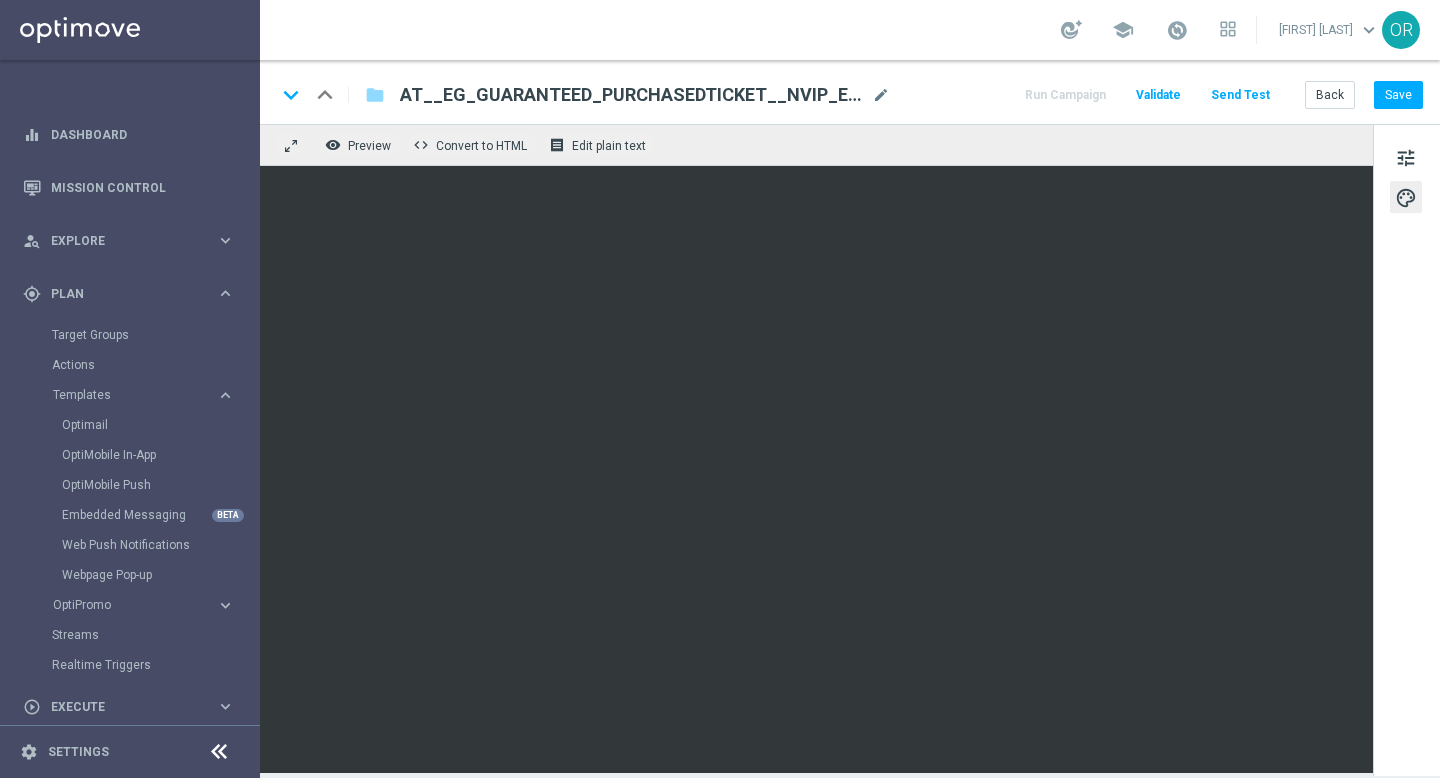 scroll, scrollTop: 0, scrollLeft: 0, axis: both 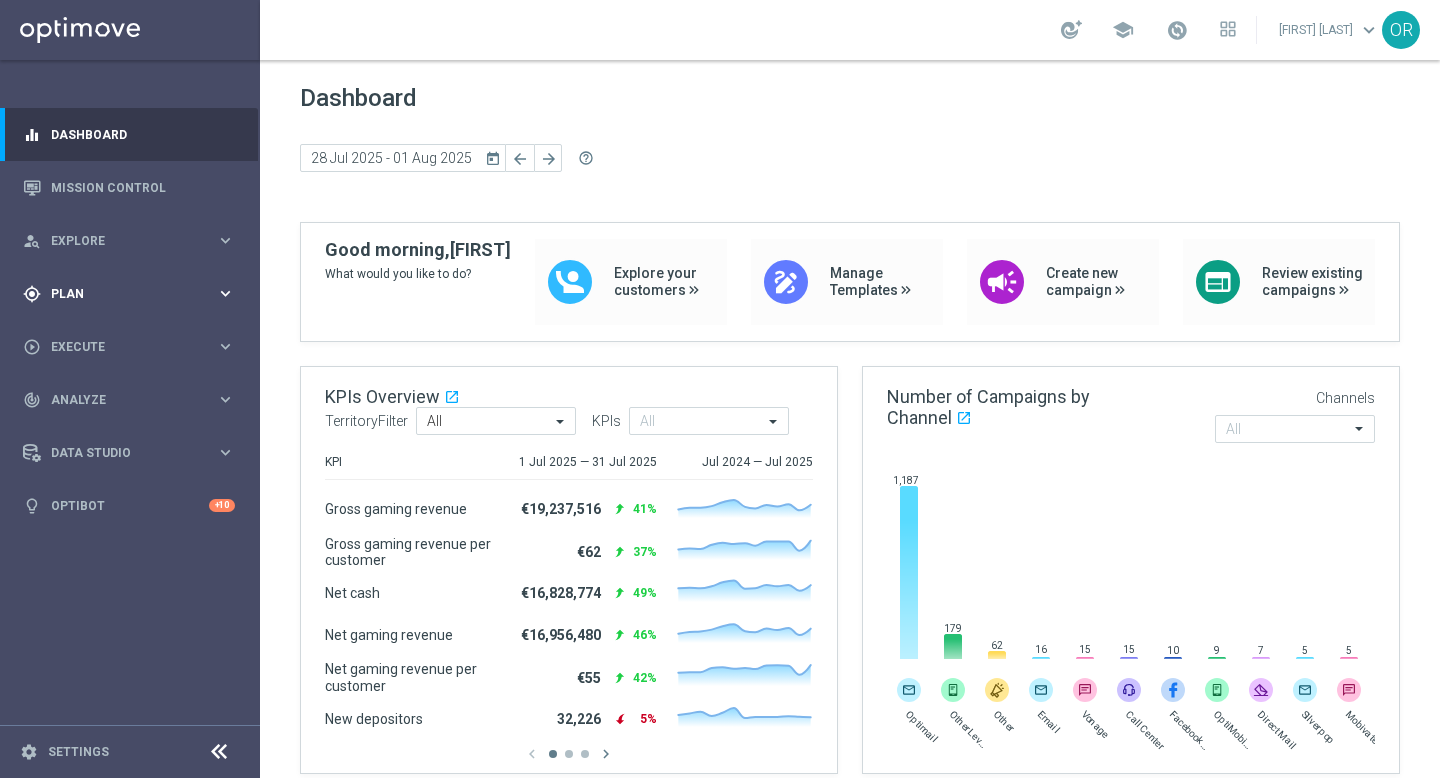 click on "Plan" at bounding box center (133, 294) 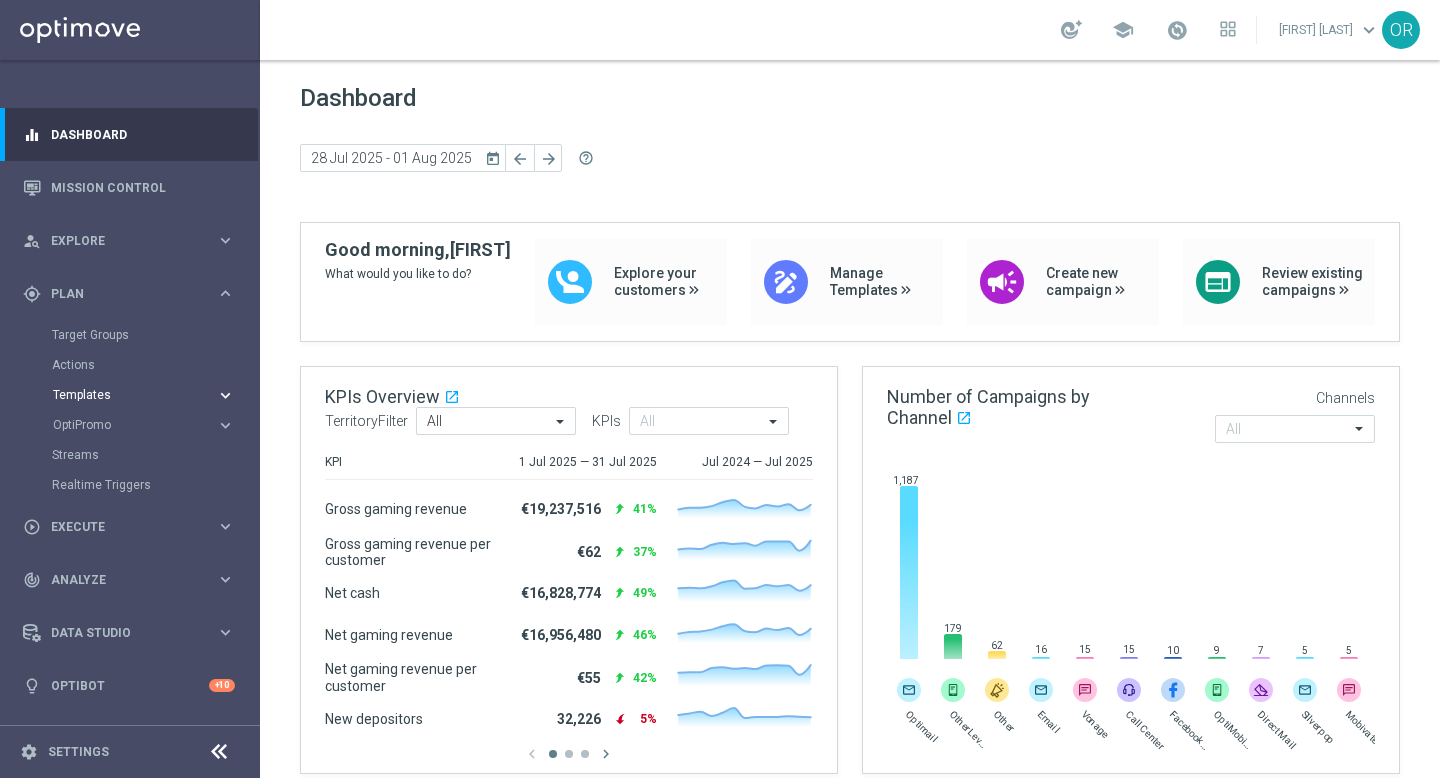 click on "Templates" at bounding box center [124, 395] 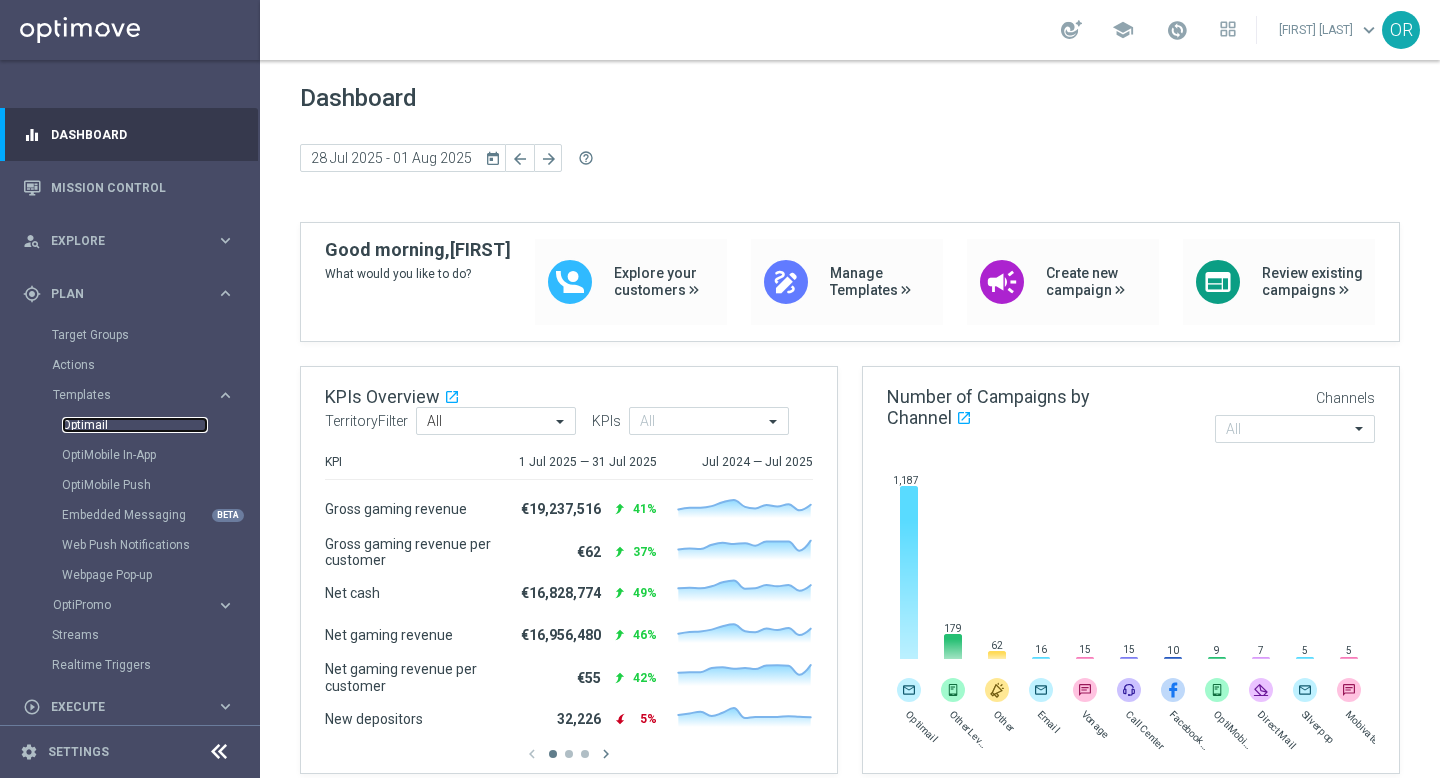 click on "Optimail" at bounding box center [135, 425] 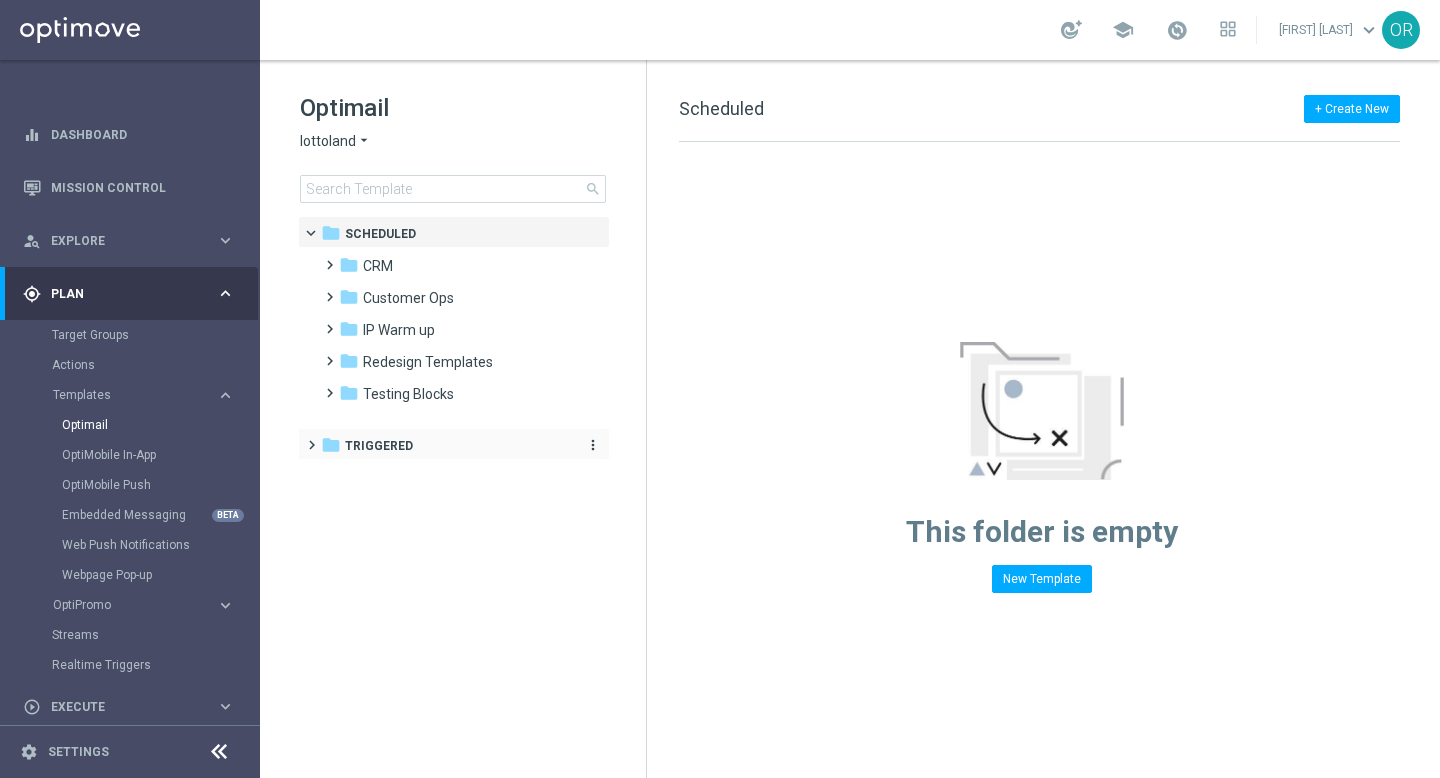 click on "Triggered" at bounding box center (379, 446) 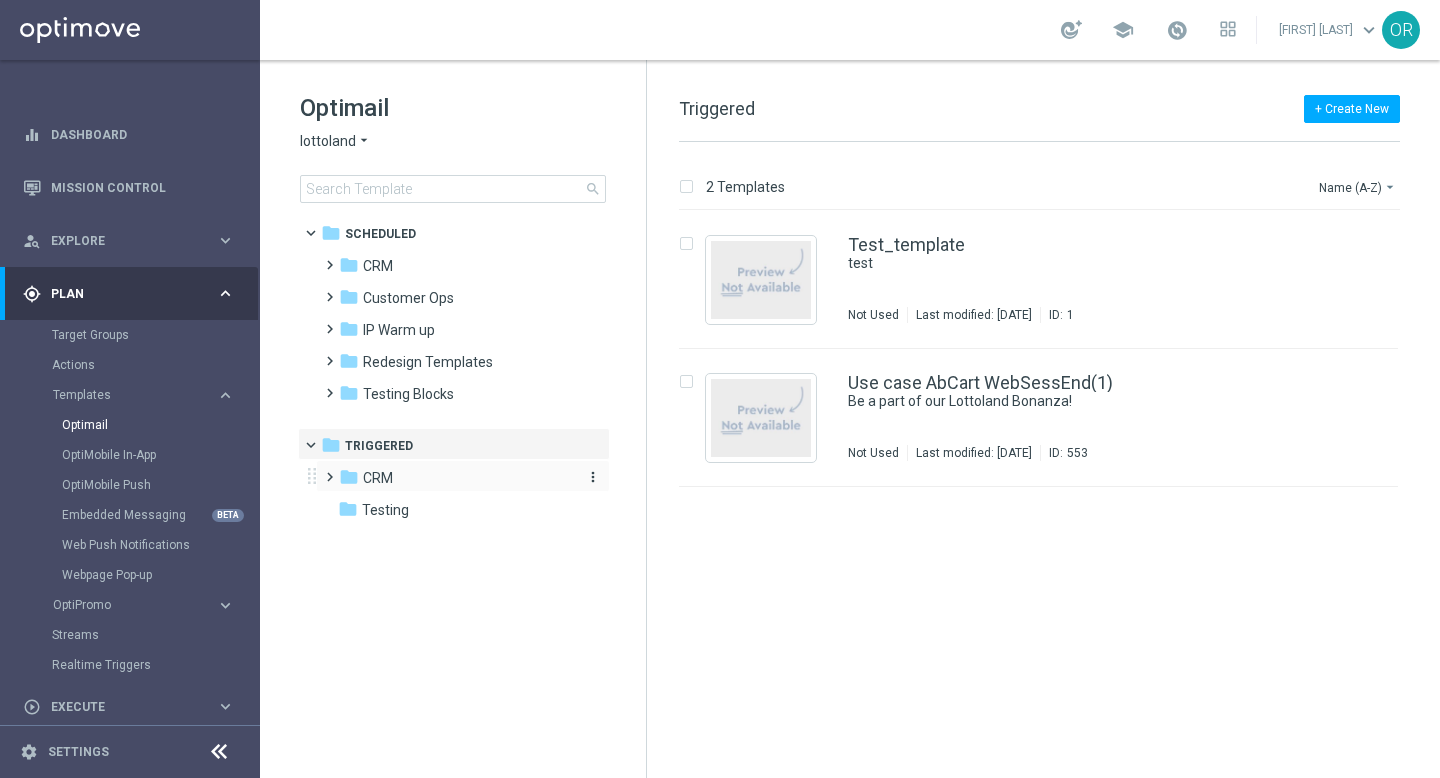 click on "folder
CRM" at bounding box center [454, 478] 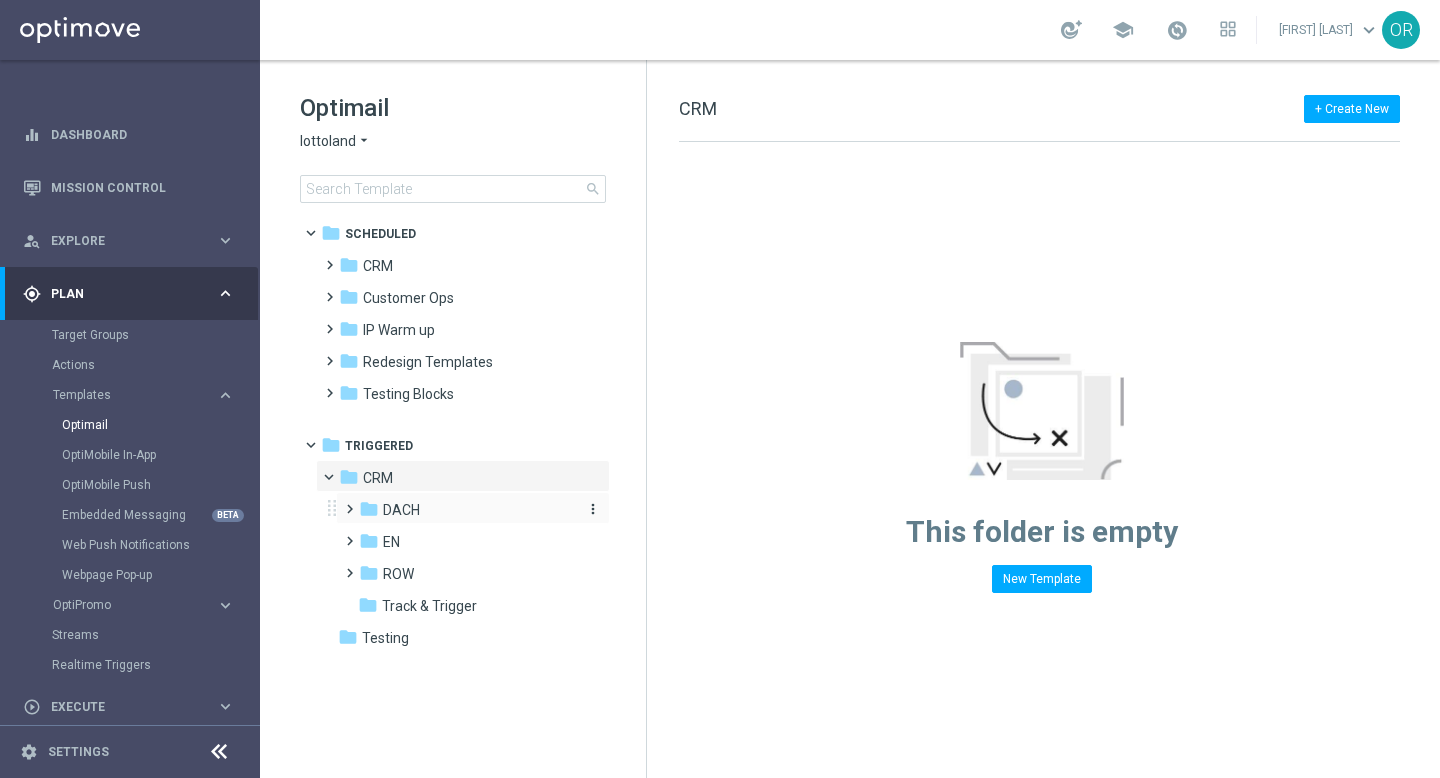 click on "folder
DACH" at bounding box center (465, 510) 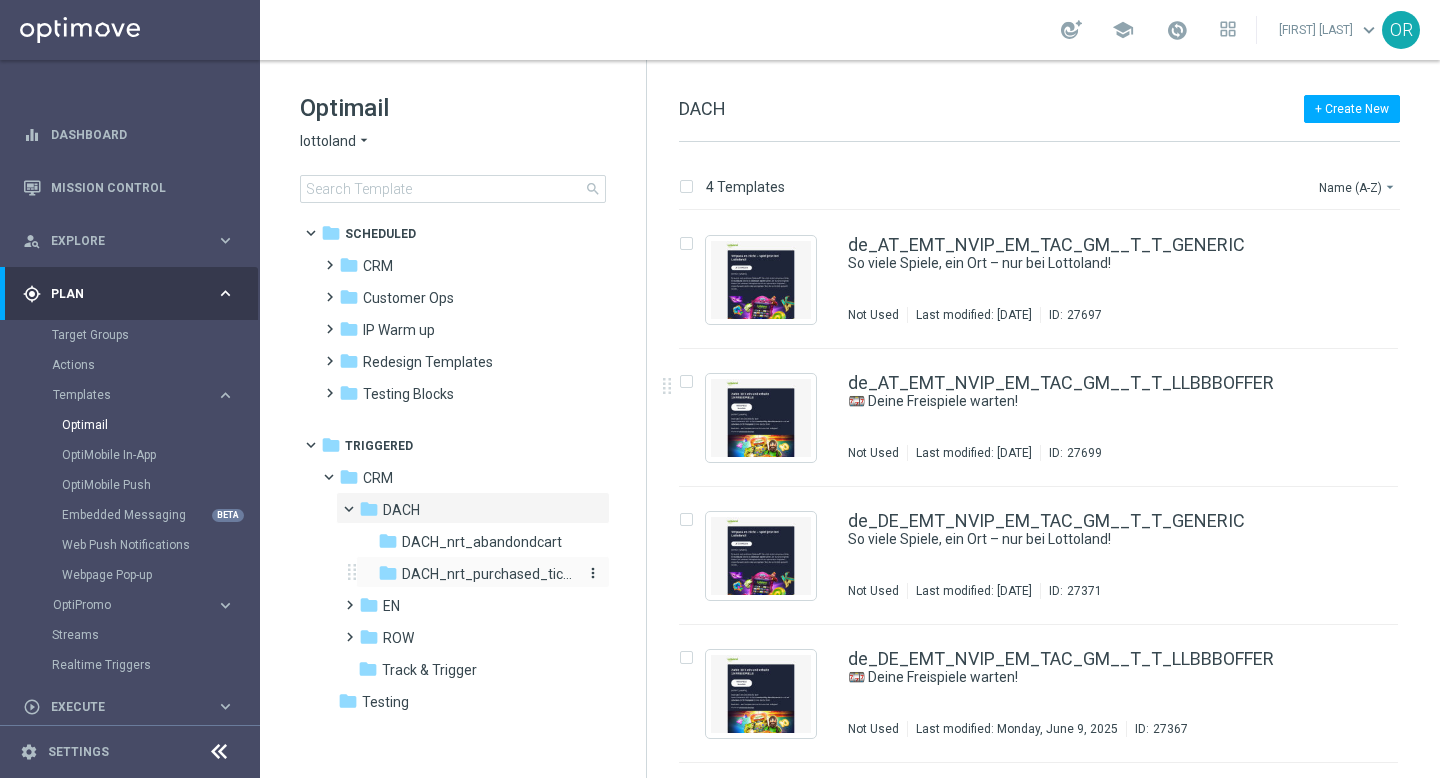 click on "DACH_nrt_purchased_tickets" at bounding box center [488, 574] 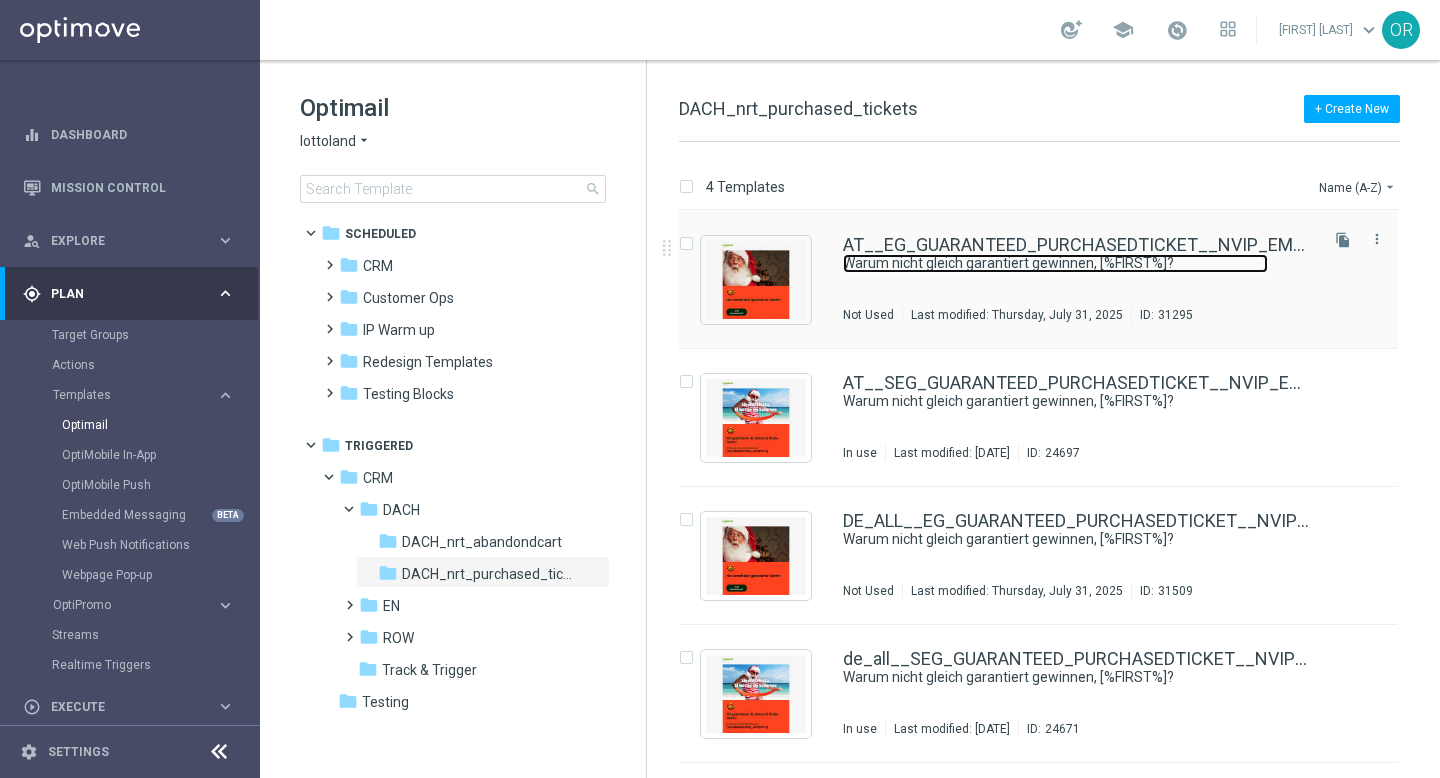 click on "Warum nicht gleich garantiert gewinnen, [%FIRST%]?" at bounding box center (1055, 263) 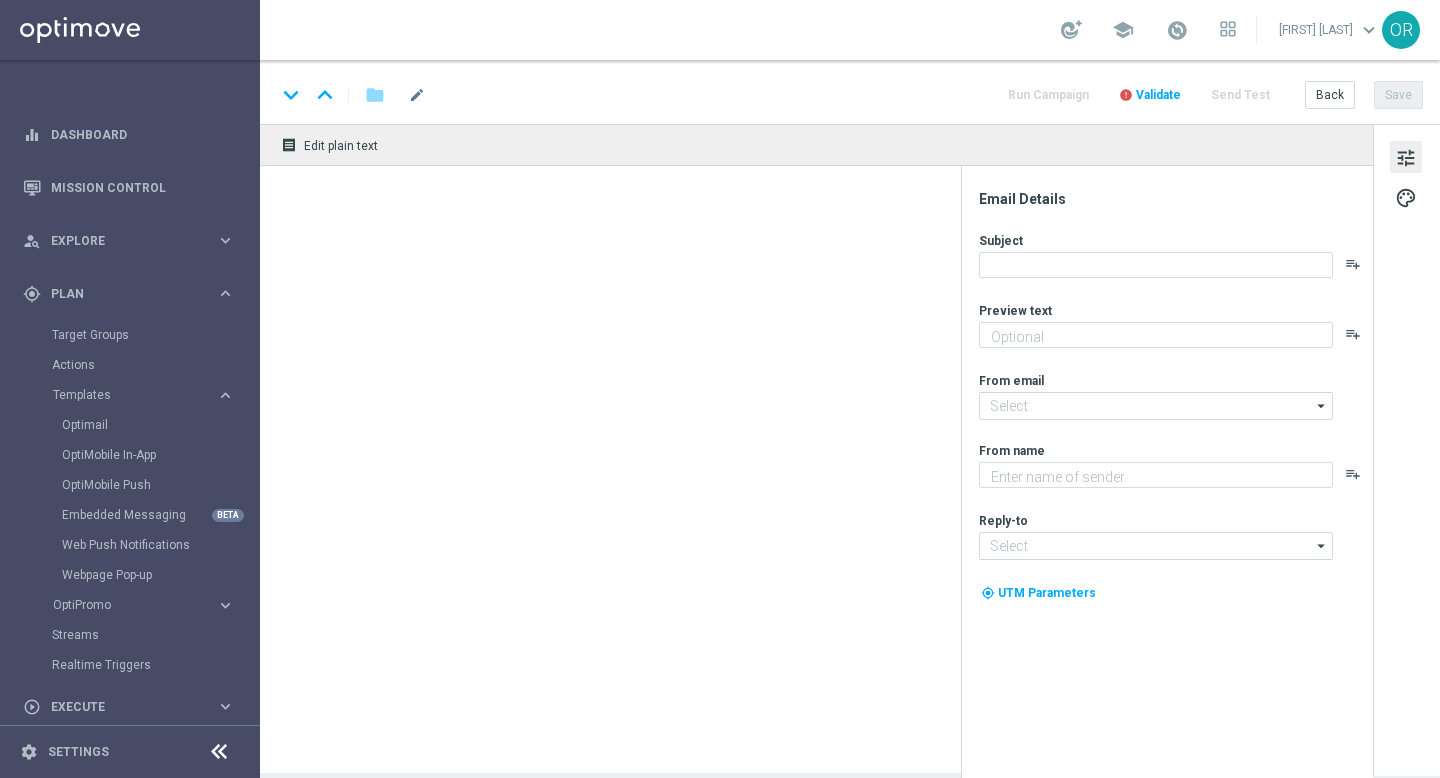 type on "Ein Los hast du – jetzt hol dir deinen garantierten Gewinn!" 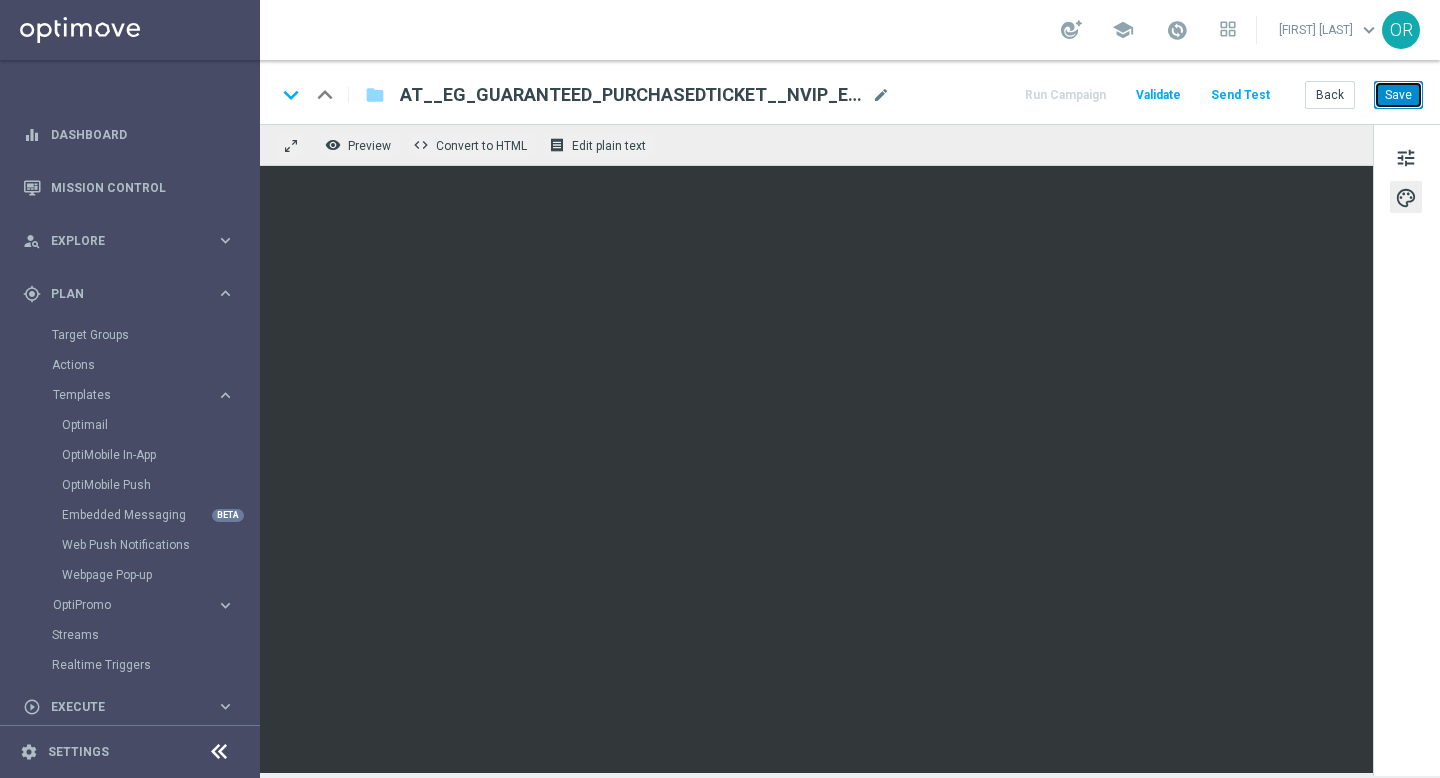click on "Save" at bounding box center [1398, 95] 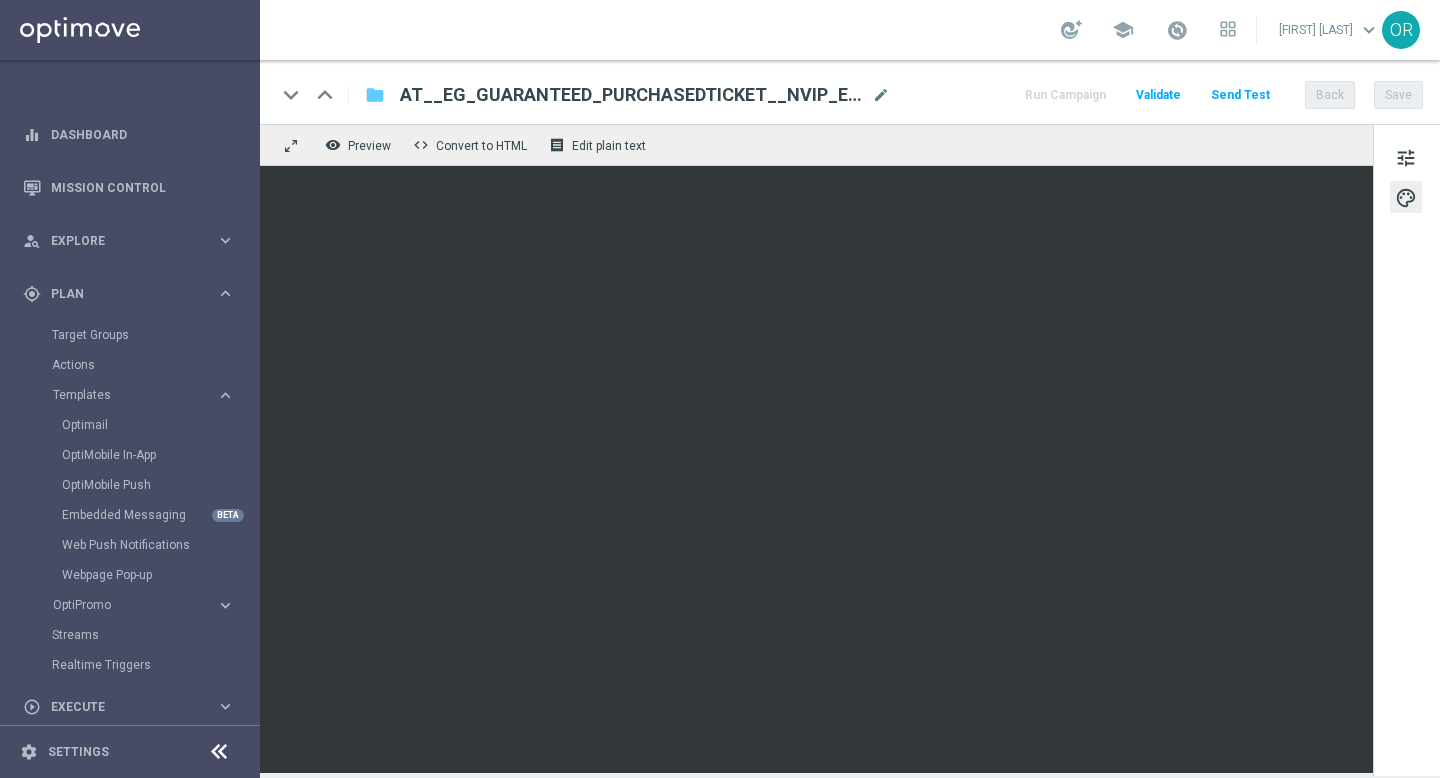 click on "folder" 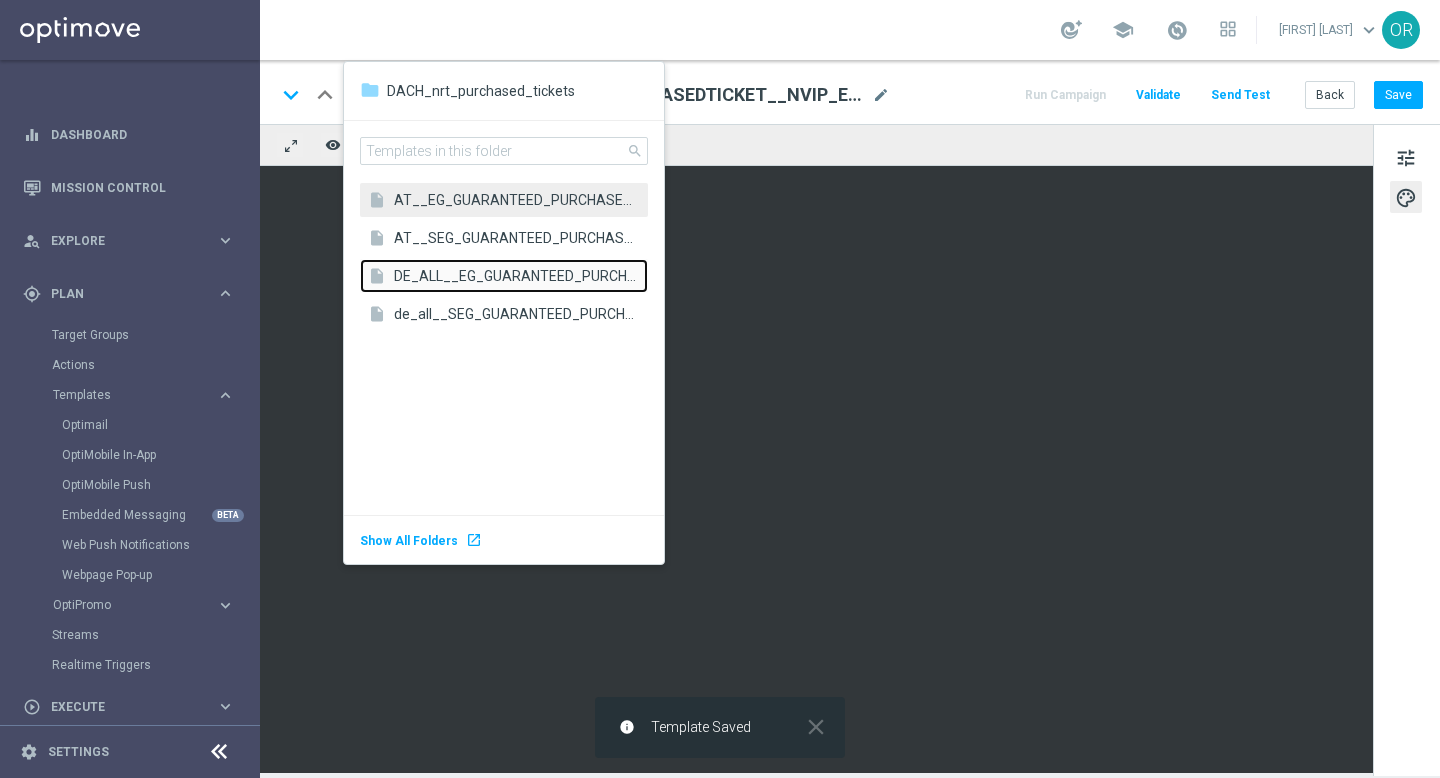 click on "DE_ALL__EG_GUARANTEED_PURCHASEDTICKET__NVIP_EMA_T&T_LT" at bounding box center [516, 275] 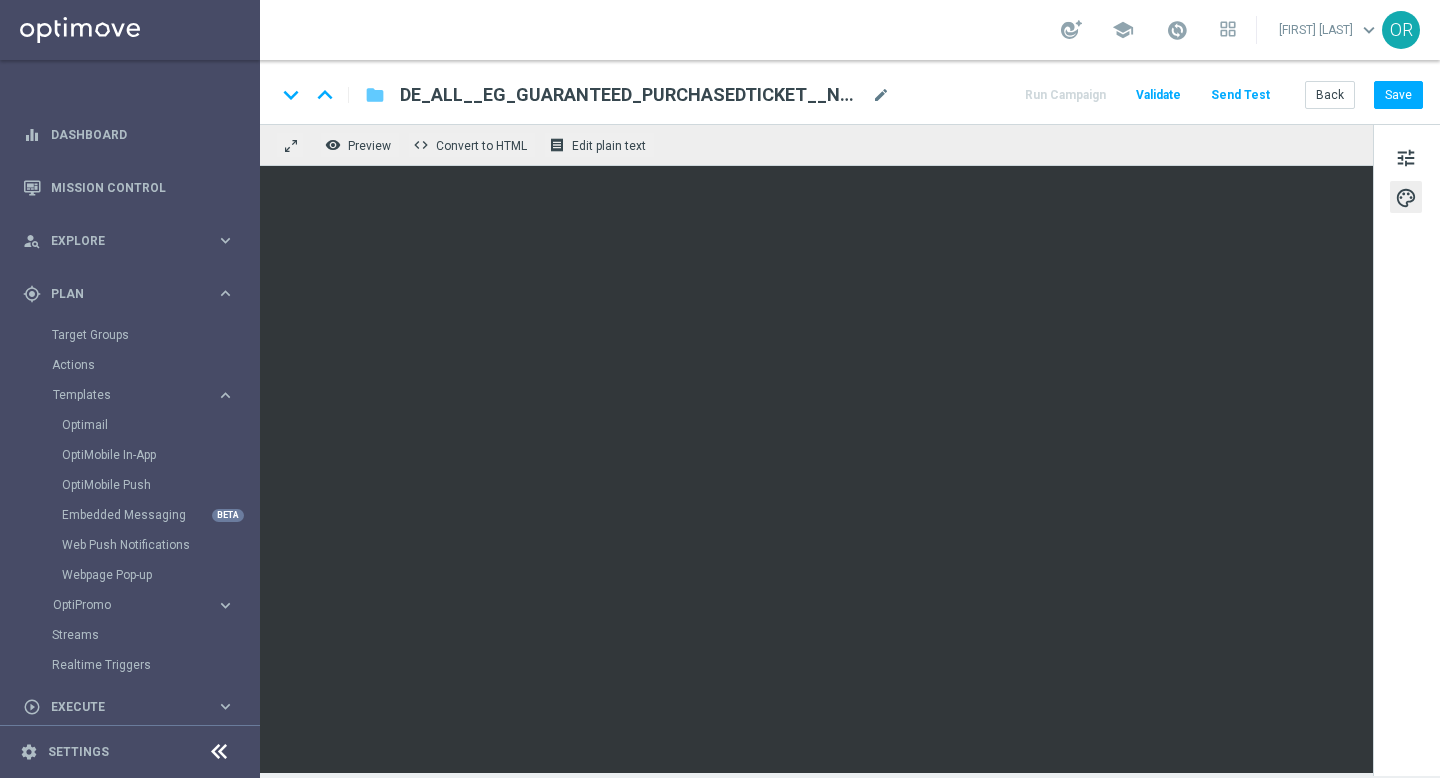 click on "folder" 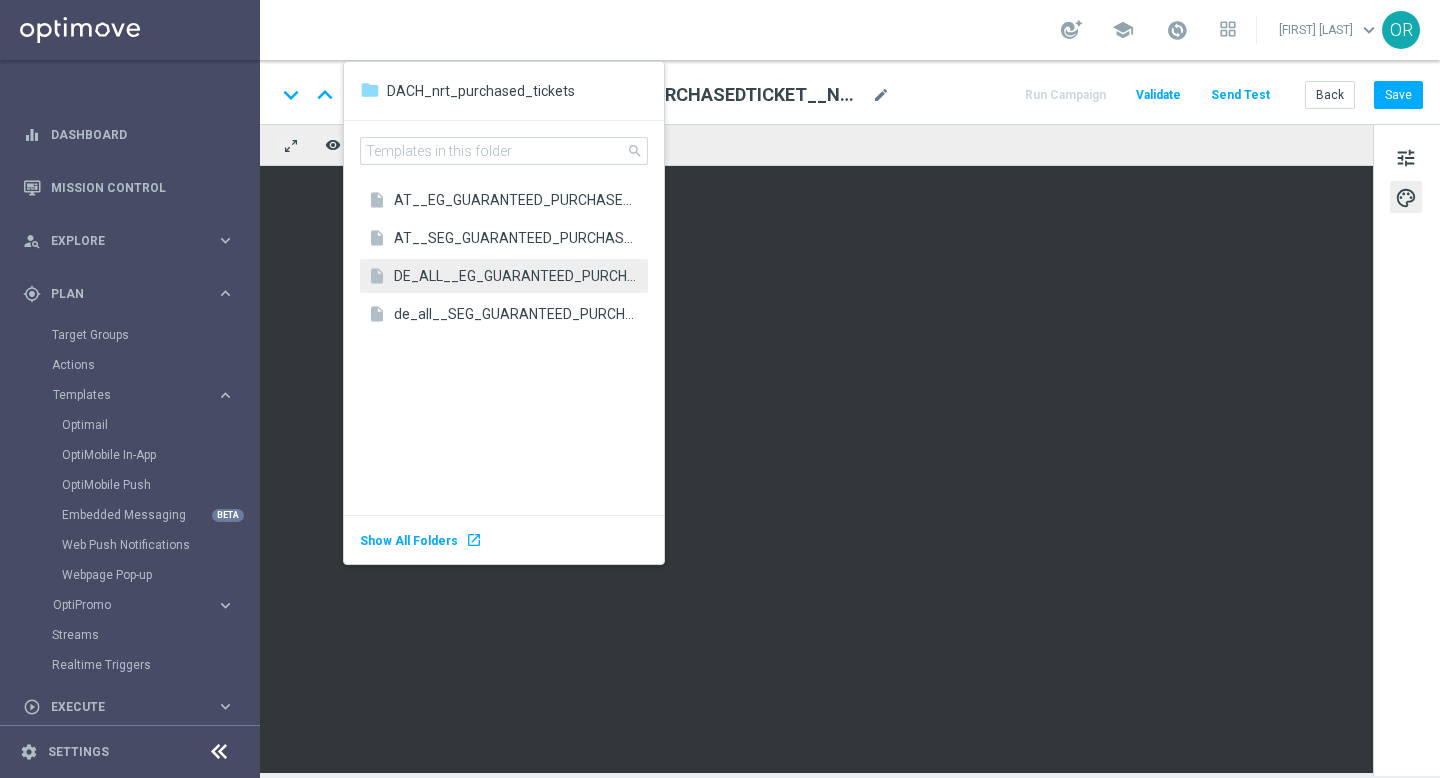 click on "DE_ALL__EG_GUARANTEED_PURCHASEDTICKET__NVIP_EMA_T&T_LT" at bounding box center [516, 275] 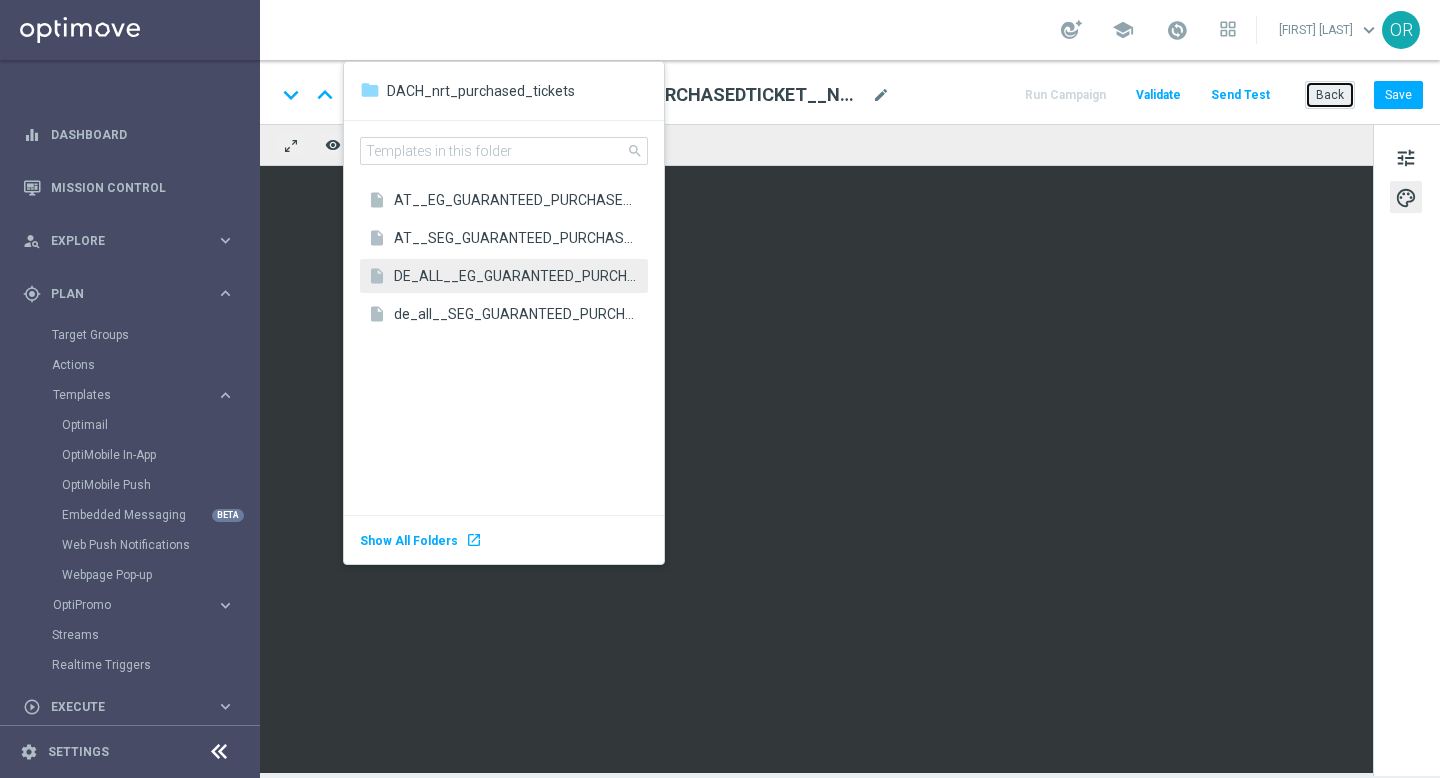 click on "Back" 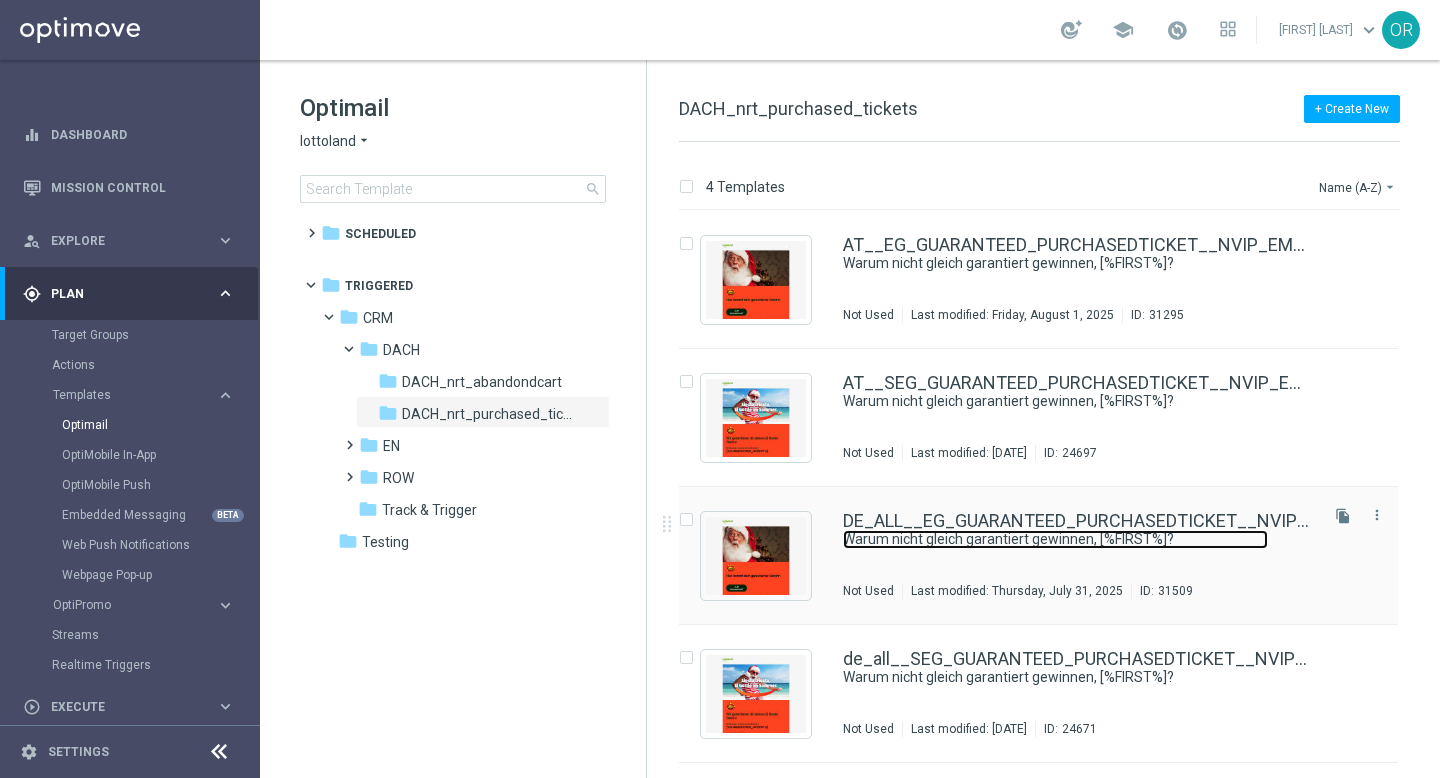 click on "Warum nicht gleich garantiert gewinnen, [%FIRST%]?" at bounding box center [1055, 539] 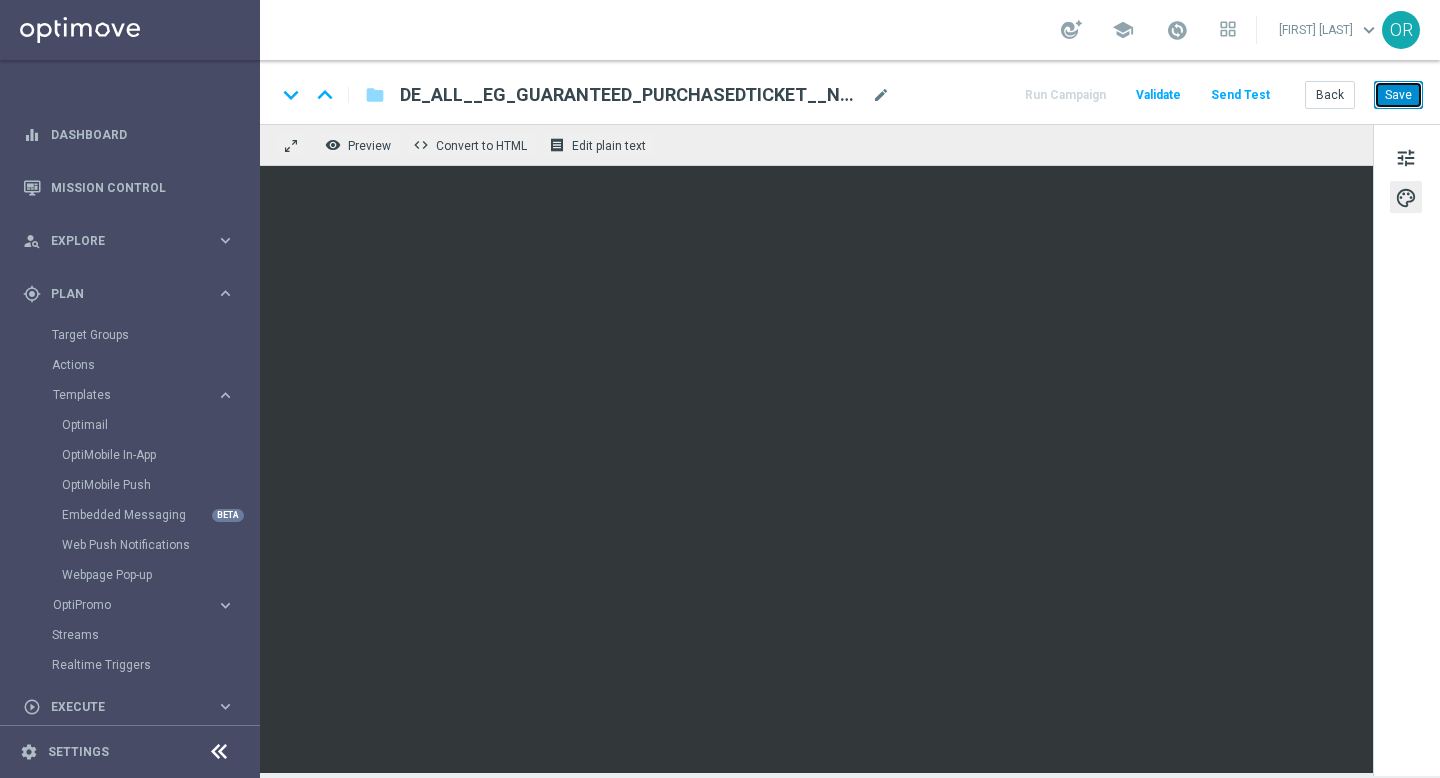 click on "Save" at bounding box center (1398, 95) 